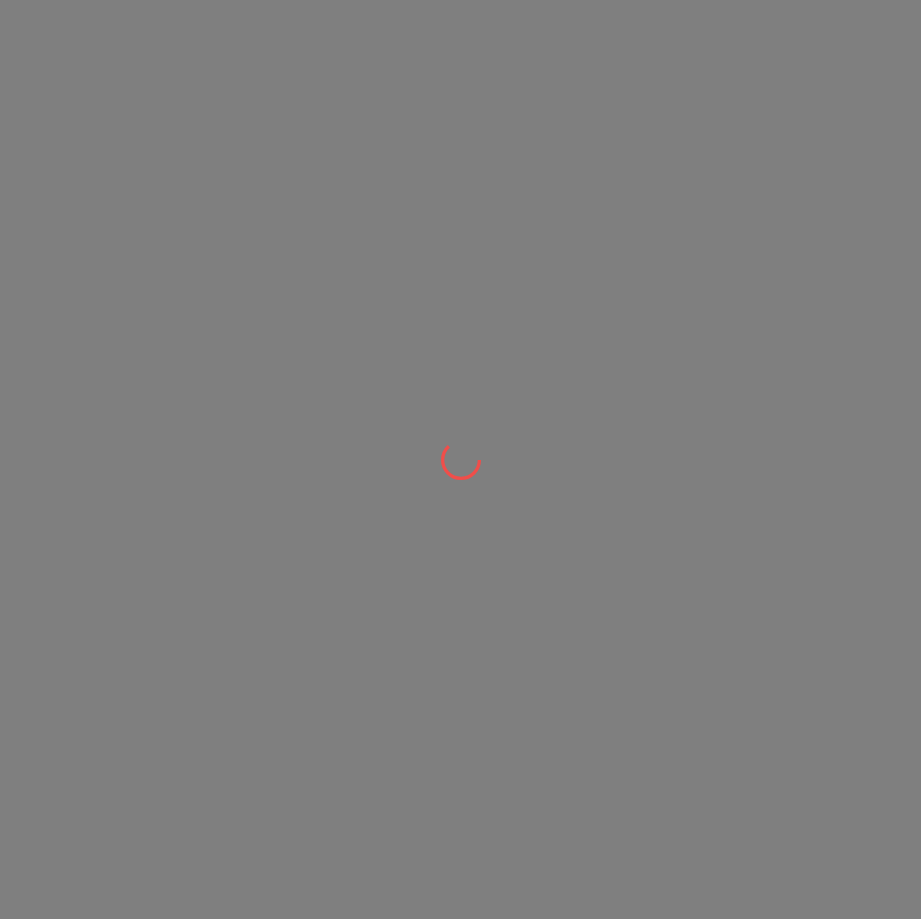 scroll, scrollTop: 0, scrollLeft: 0, axis: both 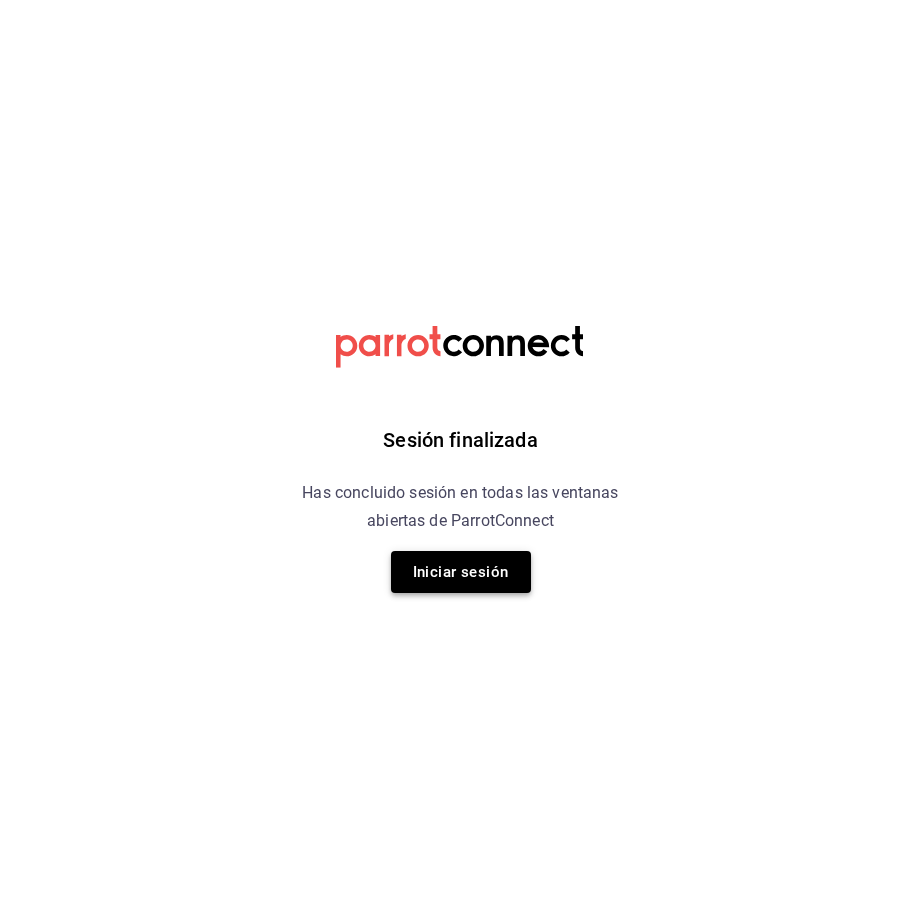 click on "Iniciar sesión" at bounding box center (461, 572) 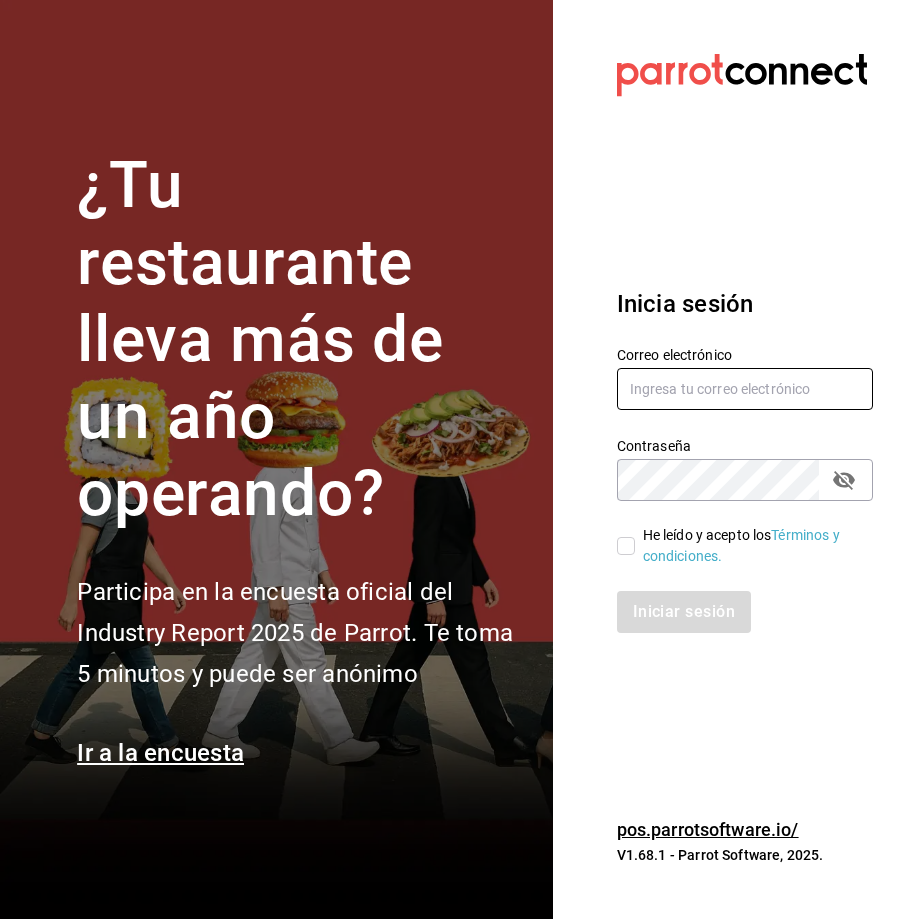 type on "[USERNAME]@example.com" 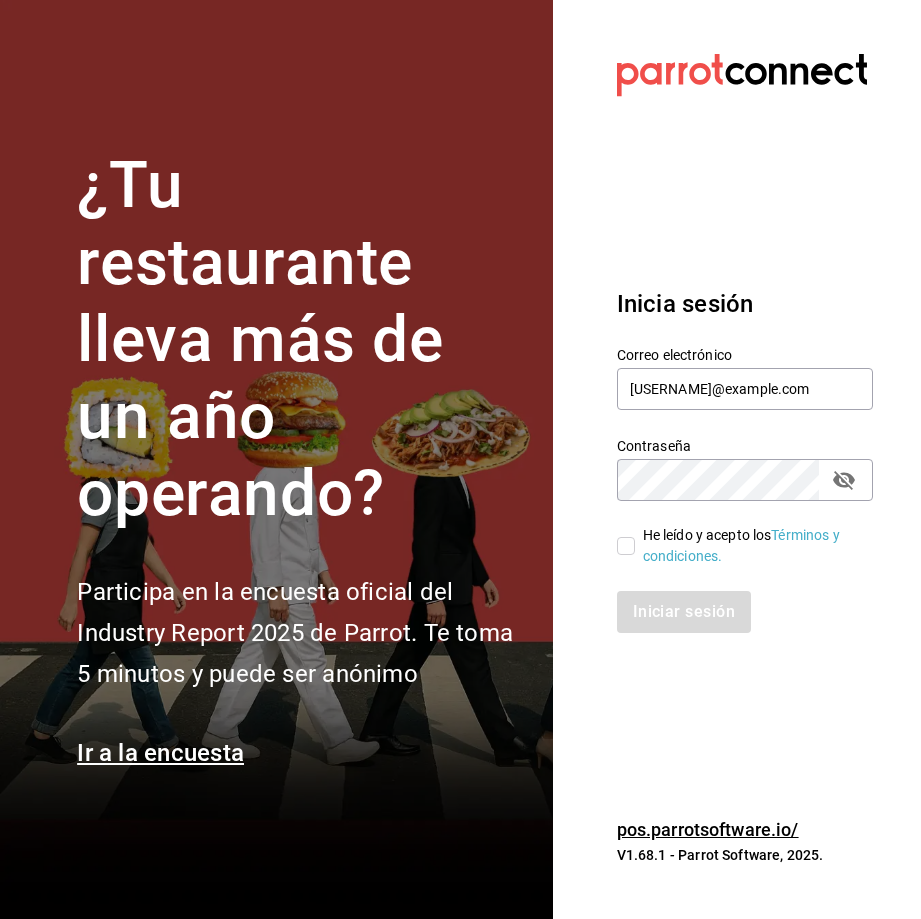 click on "He leído y acepto los  Términos y condiciones." at bounding box center [626, 546] 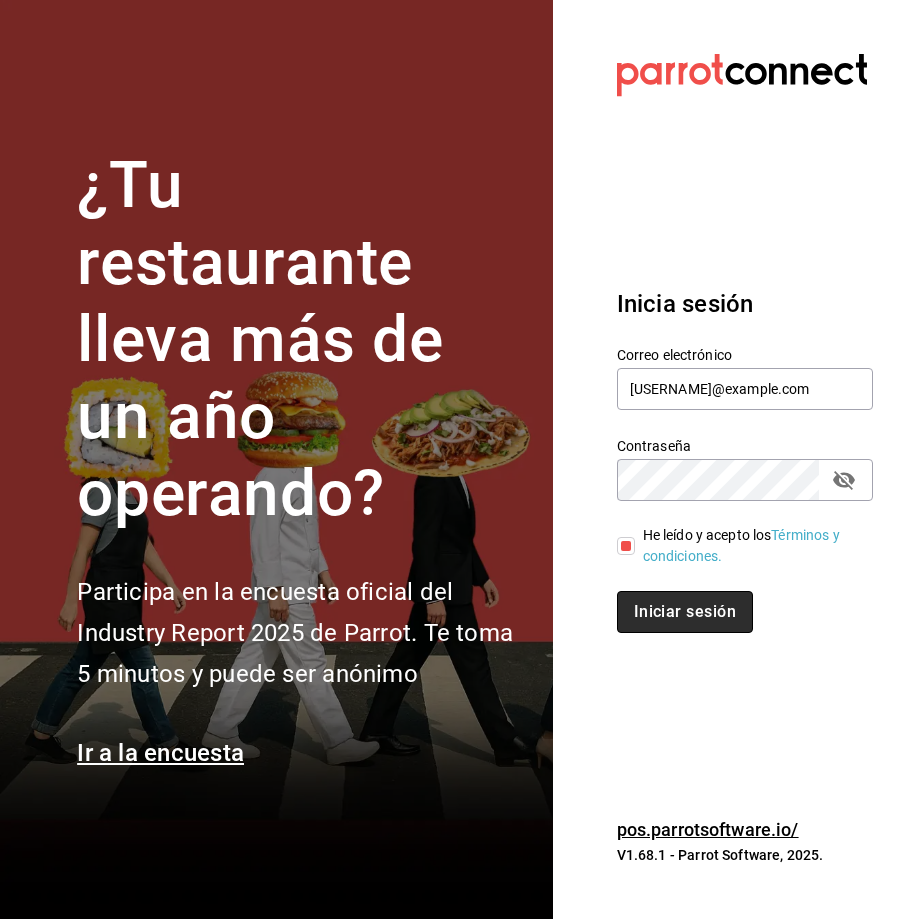 click on "Iniciar sesión" at bounding box center [685, 612] 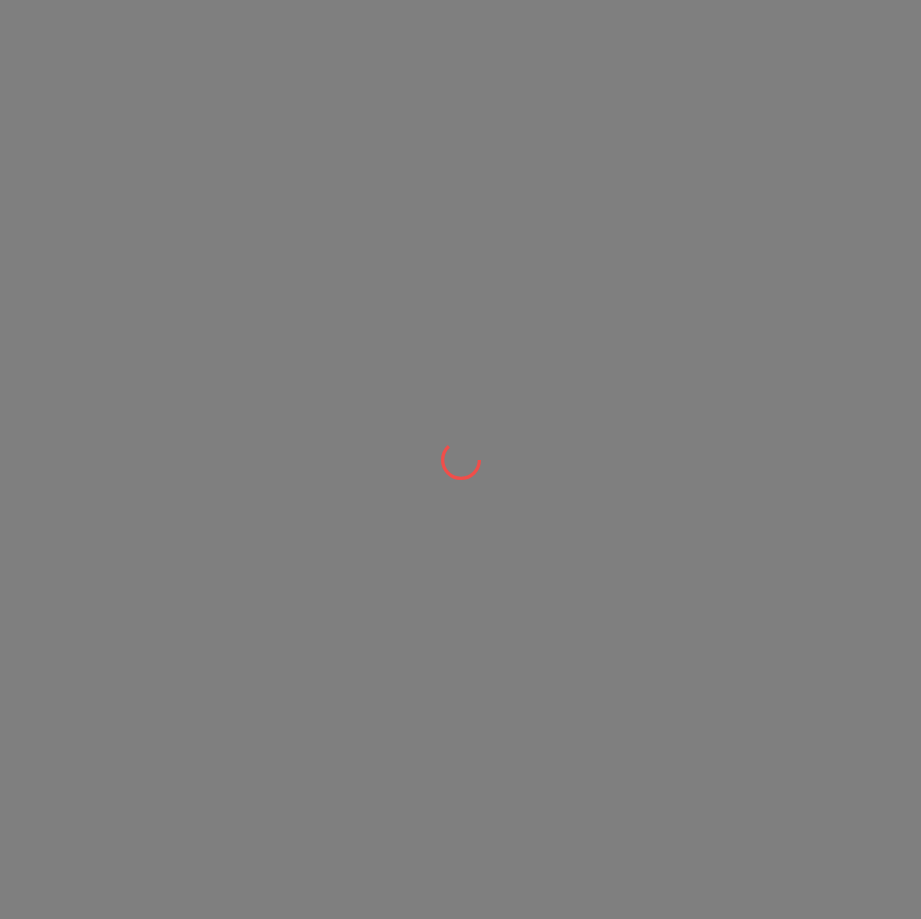 scroll, scrollTop: 0, scrollLeft: 0, axis: both 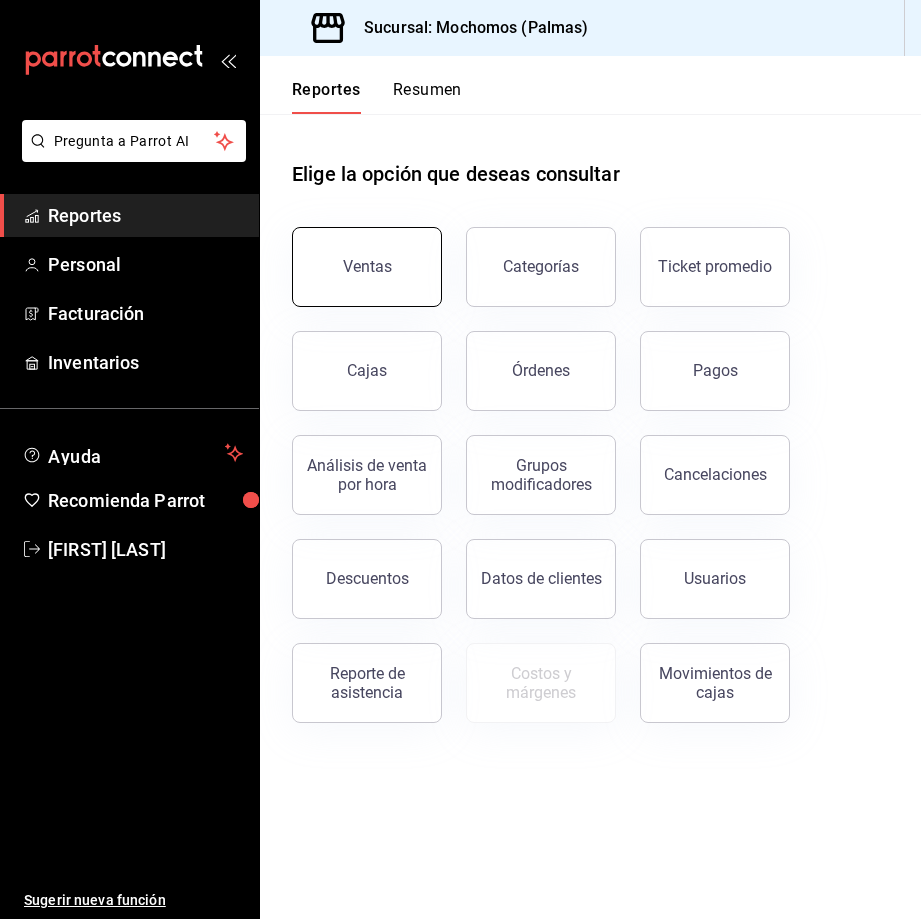 click on "Ventas" at bounding box center [367, 267] 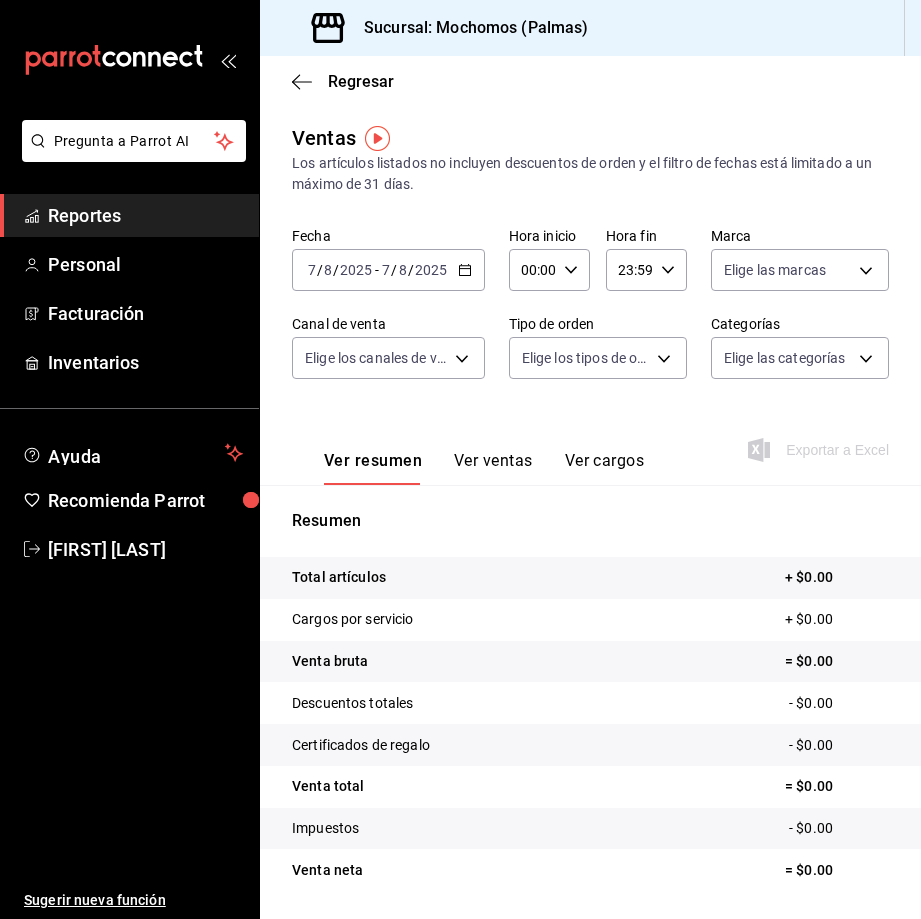 click 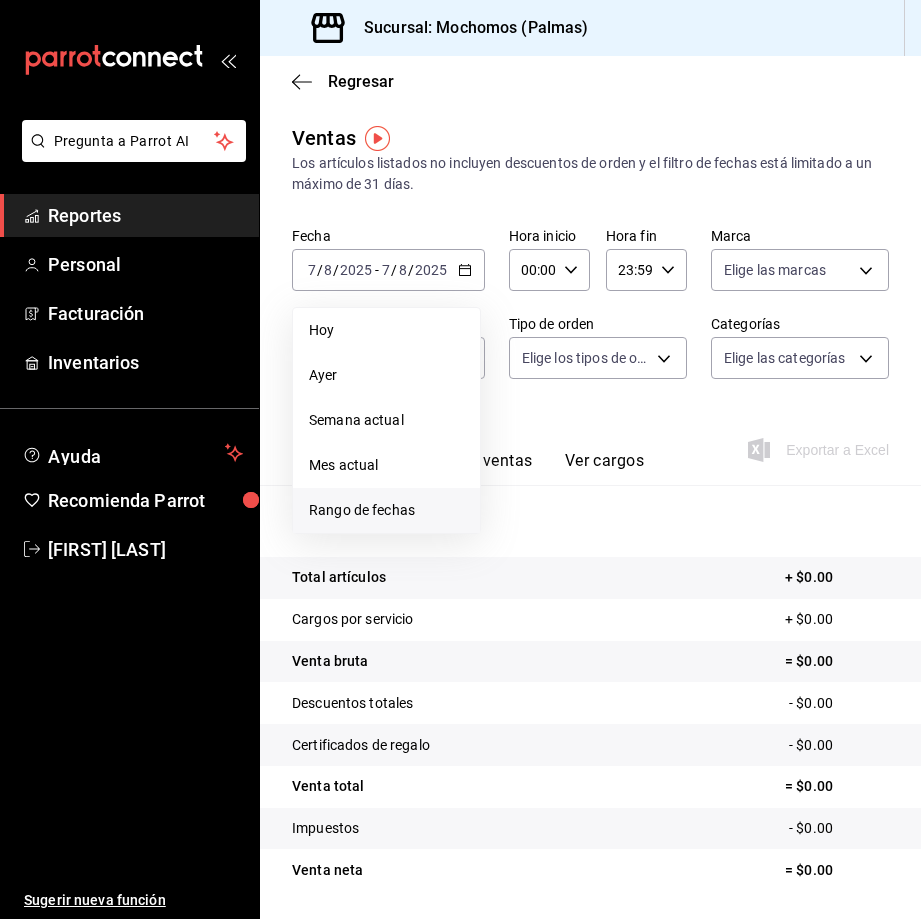 click on "Rango de fechas" at bounding box center (386, 510) 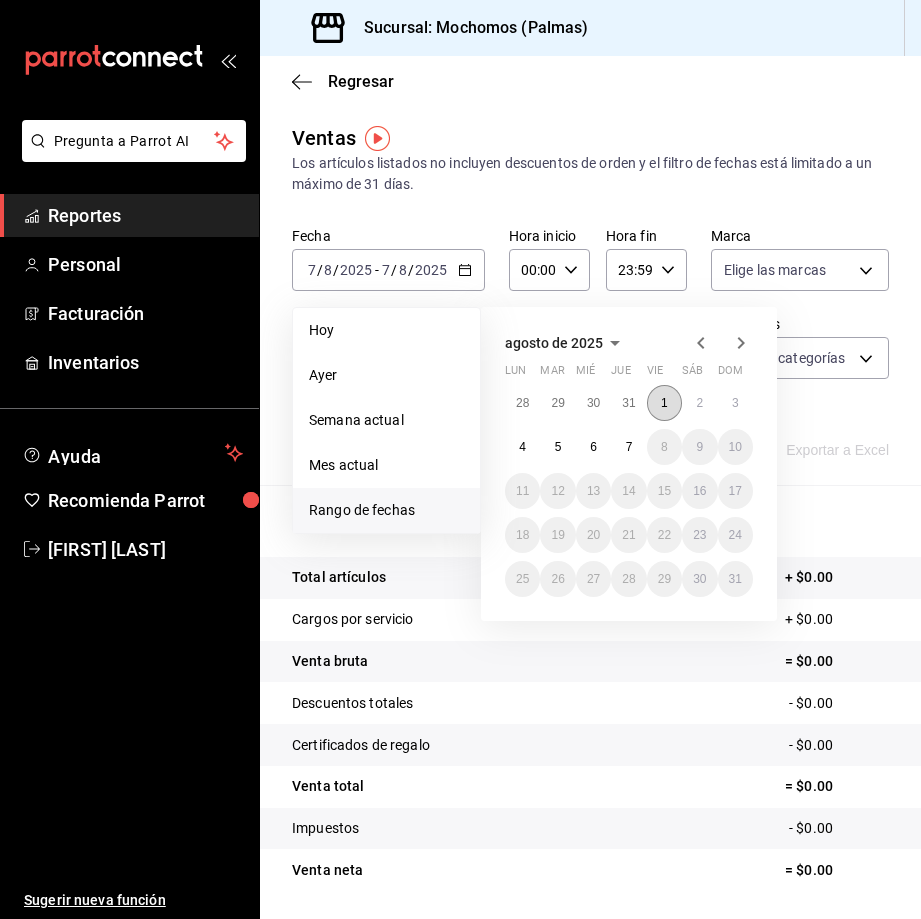 click on "1" at bounding box center (664, 403) 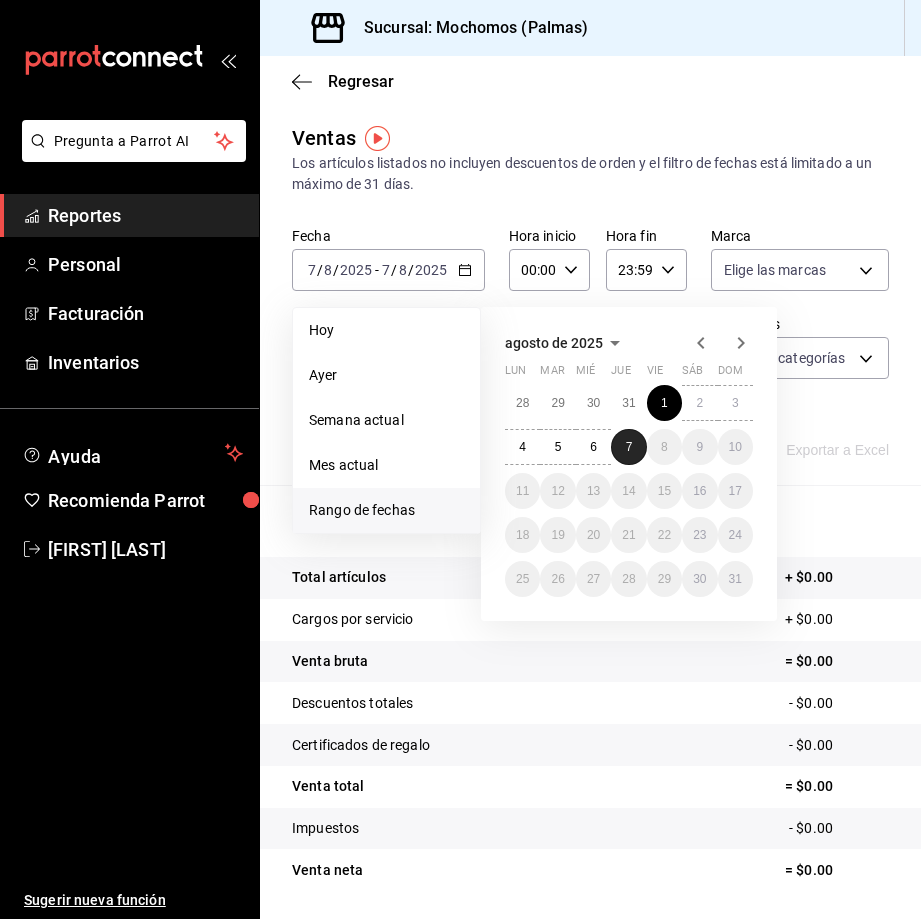 click on "7" at bounding box center [629, 447] 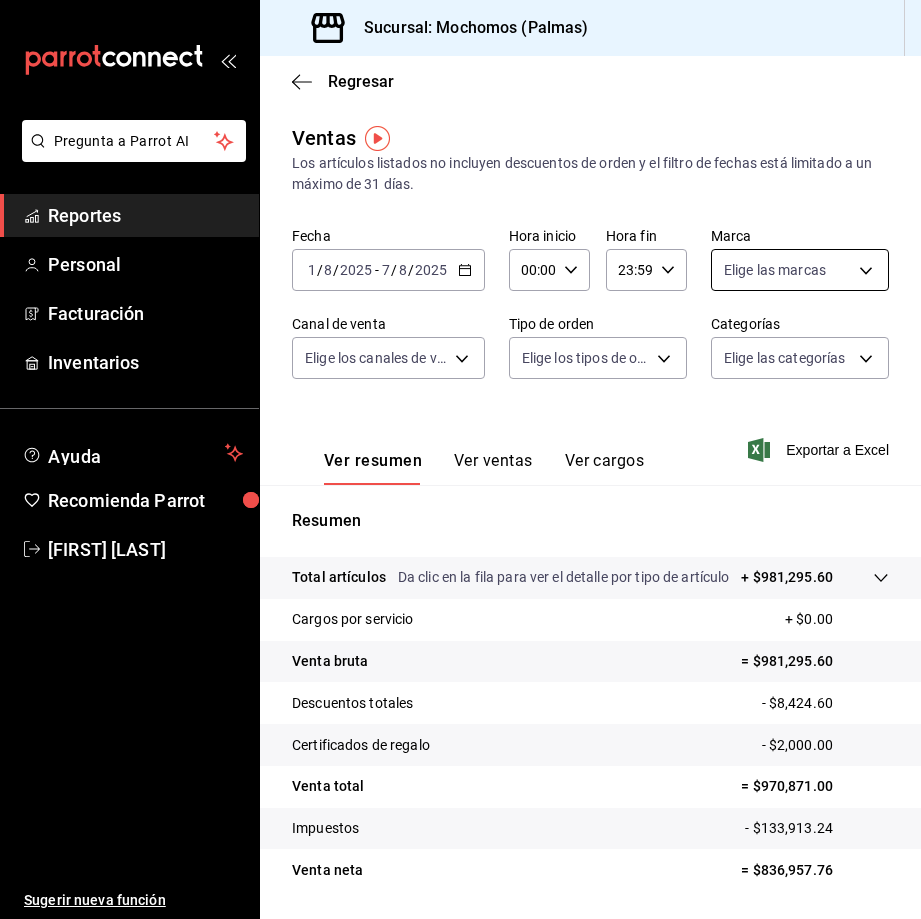 click on "Pregunta a Parrot AI Reportes   Personal   Facturación   Inventarios   Ayuda Recomienda Parrot   Antonio Hernandez   Sugerir nueva función   Sucursal: Mochomos (Palmas) Regresar Ventas Los artículos listados no incluyen descuentos de orden y el filtro de fechas está limitado a un máximo de 31 días. Fecha 2025-08-01 1 / 8 / 2025 - 2025-08-07 7 / 8 / 2025 Hora inicio 00:00 Hora inicio Hora fin 23:59 Hora fin Marca Elige las marcas Canal de venta Elige los canales de venta Tipo de orden Elige los tipos de orden Categorías Elige las categorías Ver resumen Ver ventas Ver cargos Exportar a Excel Resumen Total artículos Da clic en la fila para ver el detalle por tipo de artículo + $981,295.60 Cargos por servicio + $0.00 Venta bruta = $981,295.60 Descuentos totales - $8,424.60 Certificados de regalo - $2,000.00 Venta total = $970,871.00 Impuestos - $133,913.24 Venta neta = $836,957.76 Pregunta a Parrot AI Reportes   Personal   Facturación   Inventarios   Ayuda Recomienda Parrot   Antonio Hernandez" at bounding box center (460, 459) 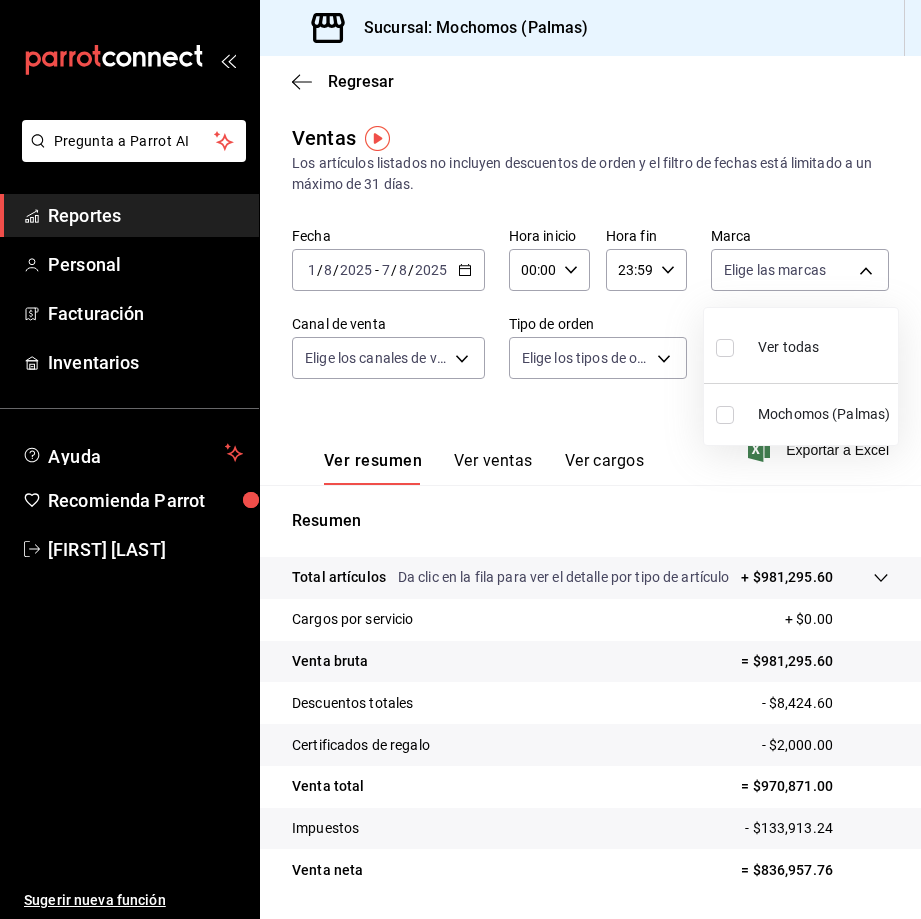 click on "Ver todas" at bounding box center (788, 347) 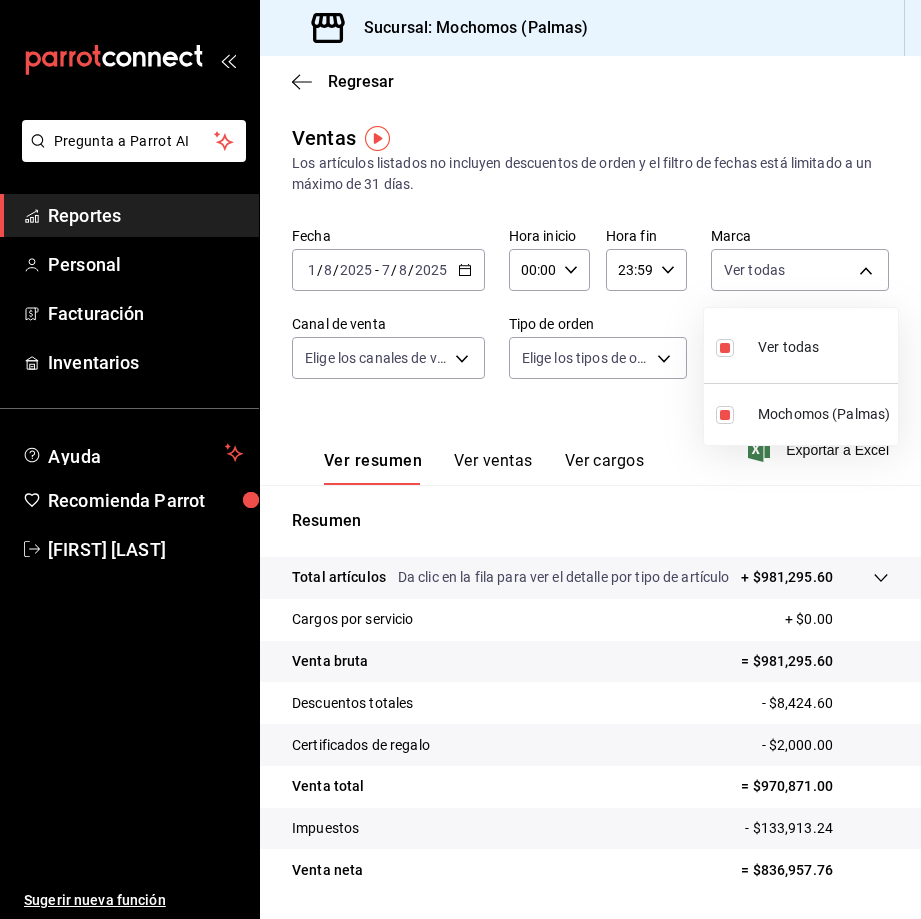 click at bounding box center (460, 459) 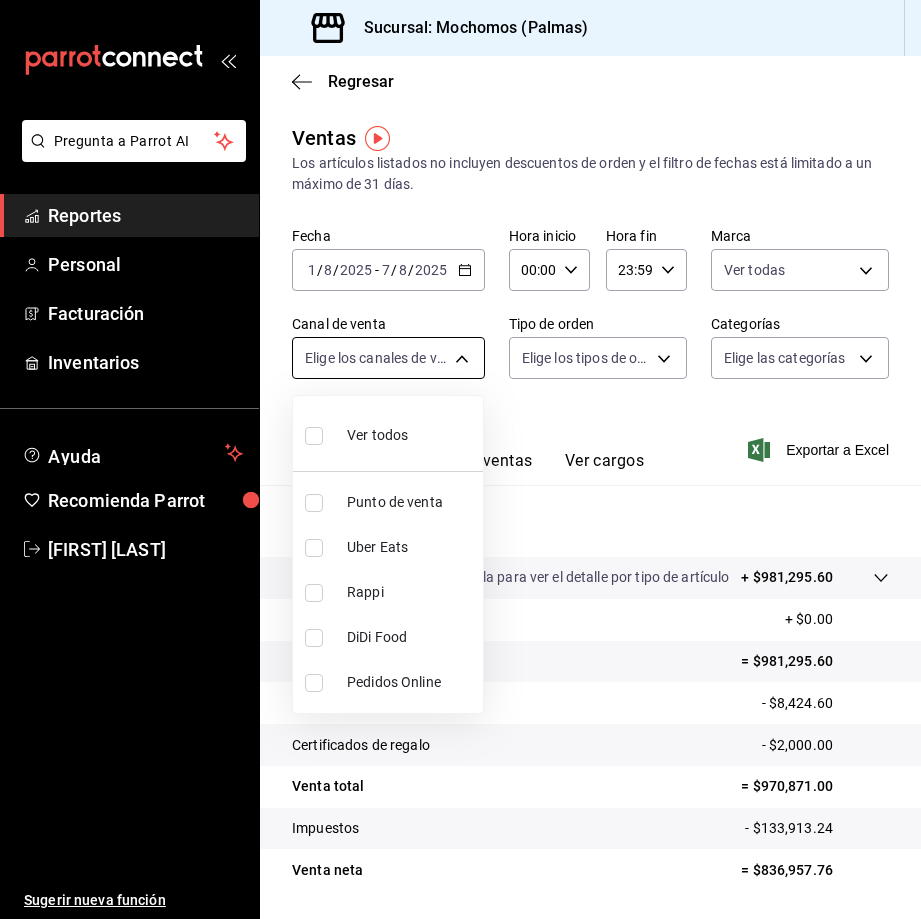 click on "Pregunta a Parrot AI Reportes   Personal   Facturación   Inventarios   Ayuda Recomienda Parrot   Antonio Hernandez   Sugerir nueva función   Sucursal: Mochomos (Palmas) Regresar Ventas Los artículos listados no incluyen descuentos de orden y el filtro de fechas está limitado a un máximo de 31 días. Fecha 2025-08-01 1 / 8 / 2025 - 2025-08-07 7 / 8 / 2025 Hora inicio 00:00 Hora inicio Hora fin 23:59 Hora fin Marca Ver todas 70f98016-ab90-4f26-81e6-ab4884d8d8a0 Canal de venta Elige los canales de venta Tipo de orden Elige los tipos de orden Categorías Elige las categorías Ver resumen Ver ventas Ver cargos Exportar a Excel Resumen Total artículos Da clic en la fila para ver el detalle por tipo de artículo + $981,295.60 Cargos por servicio + $0.00 Venta bruta = $981,295.60 Descuentos totales - $8,424.60 Certificados de regalo - $2,000.00 Venta total = $970,871.00 Impuestos - $133,913.24 Venta neta = $836,957.76 Pregunta a Parrot AI Reportes   Personal   Facturación   Inventarios   Ayuda       Ir a video" at bounding box center (460, 459) 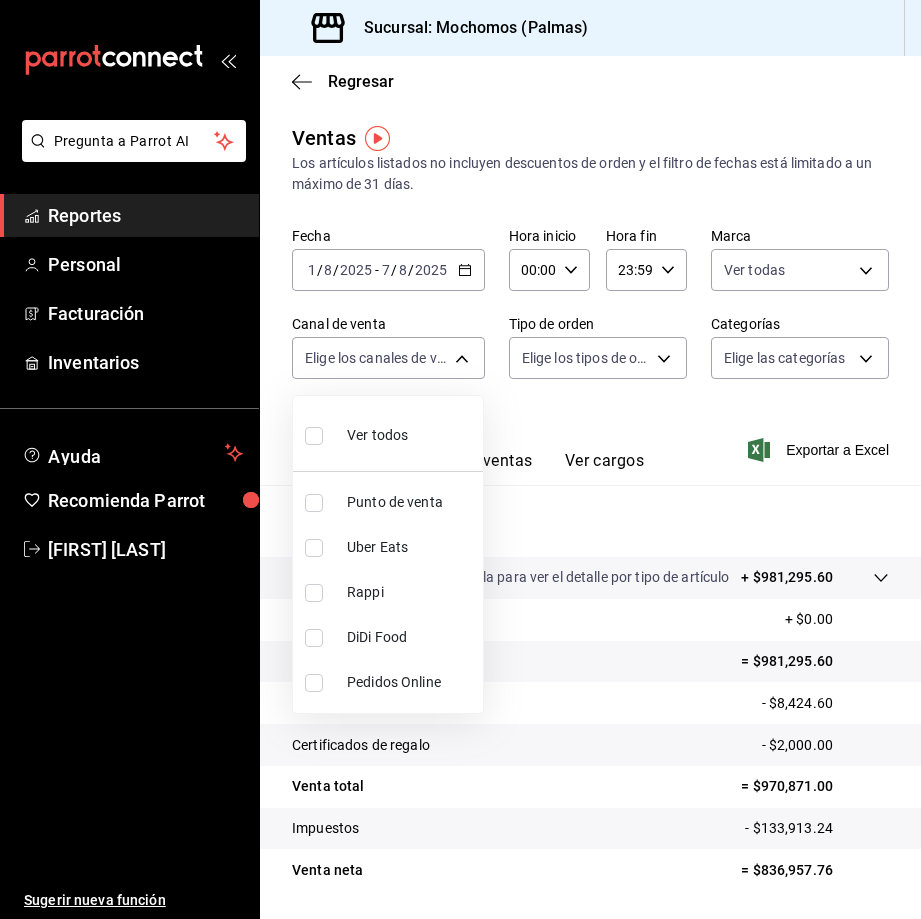 click on "Ver todos" at bounding box center (388, 433) 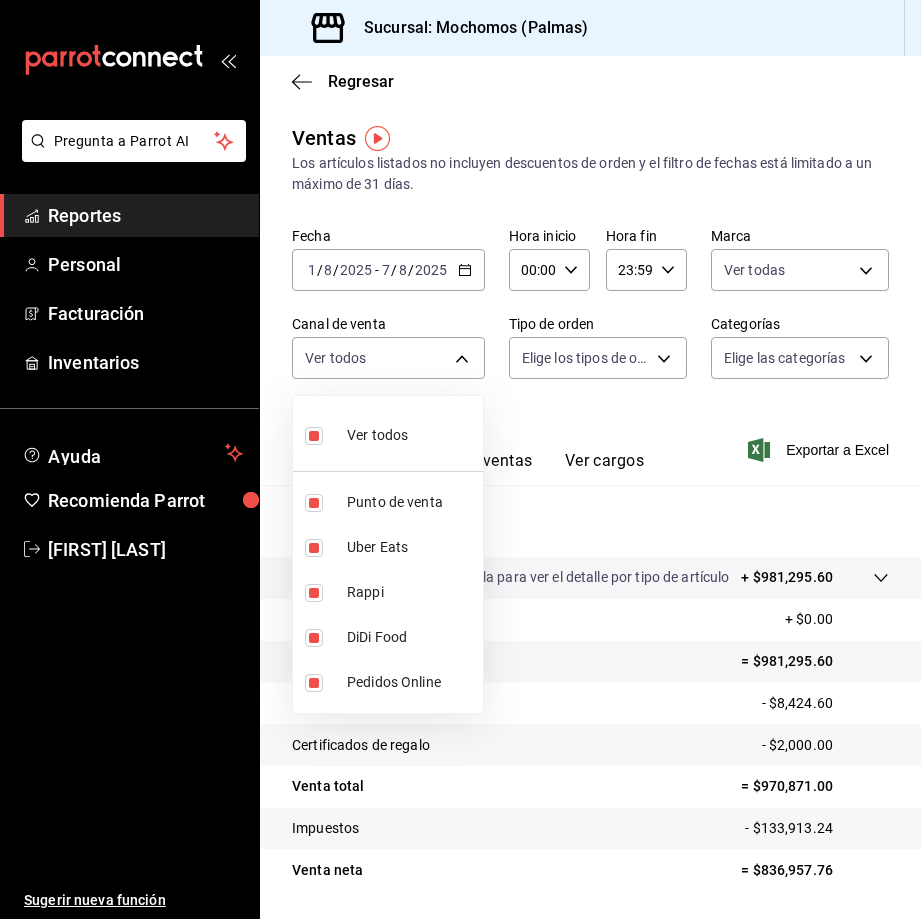 click at bounding box center (460, 459) 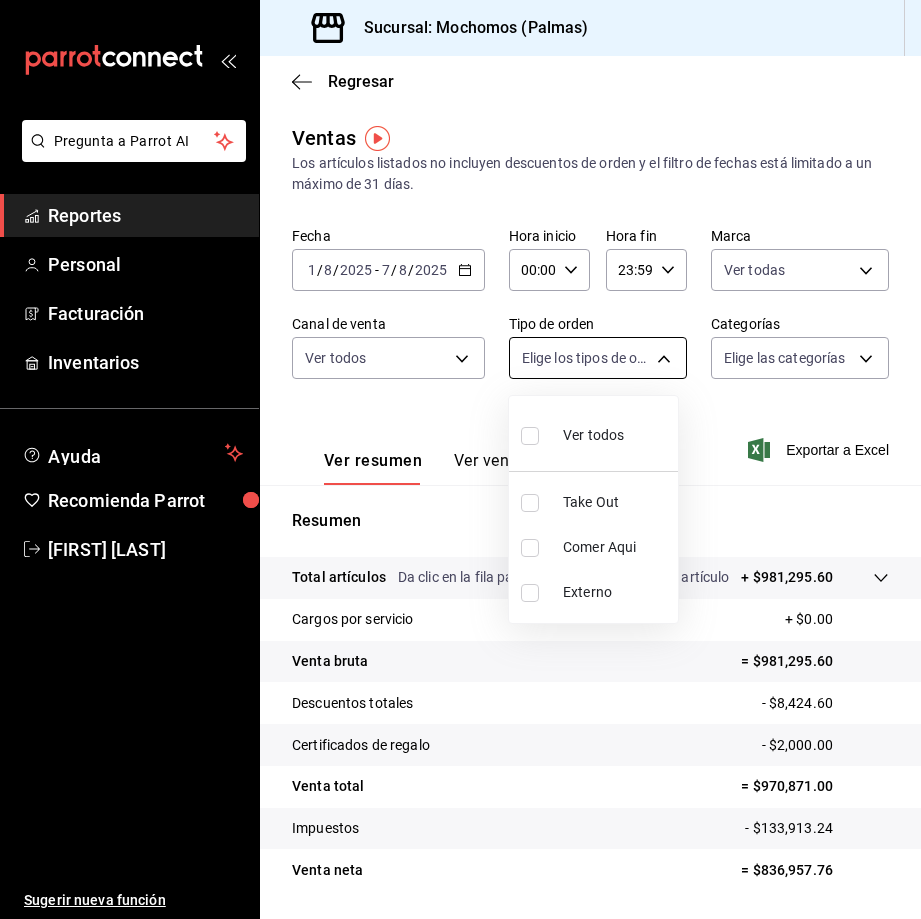 click on "Pregunta a Parrot AI Reportes   Personal   Facturación   Inventarios   Ayuda Recomienda Parrot   Antonio Hernandez   Sugerir nueva función   Sucursal: Mochomos (Palmas) Regresar Ventas Los artículos listados no incluyen descuentos de orden y el filtro de fechas está limitado a un máximo de 31 días. Fecha 2025-08-01 1 / 8 / 2025 - 2025-08-07 7 / 8 / 2025 Hora inicio 00:00 Hora inicio Hora fin 23:59 Hora fin Marca Ver todas 70f98016-ab90-4f26-81e6-ab4884d8d8a0 Canal de venta Ver todos PARROT,UBER_EATS,RAPPI,DIDI_FOOD,ONLINE Tipo de orden Elige los tipos de orden Categorías Elige las categorías Ver resumen Ver ventas Ver cargos Exportar a Excel Resumen Total artículos Da clic en la fila para ver el detalle por tipo de artículo + $981,295.60 Cargos por servicio + $0.00 Venta bruta = $981,295.60 Descuentos totales - $8,424.60 Certificados de regalo - $2,000.00 Venta total = $970,871.00 Impuestos - $133,913.24 Venta neta = $836,957.76 Pregunta a Parrot AI Reportes   Personal   Facturación   Inventarios" at bounding box center (460, 459) 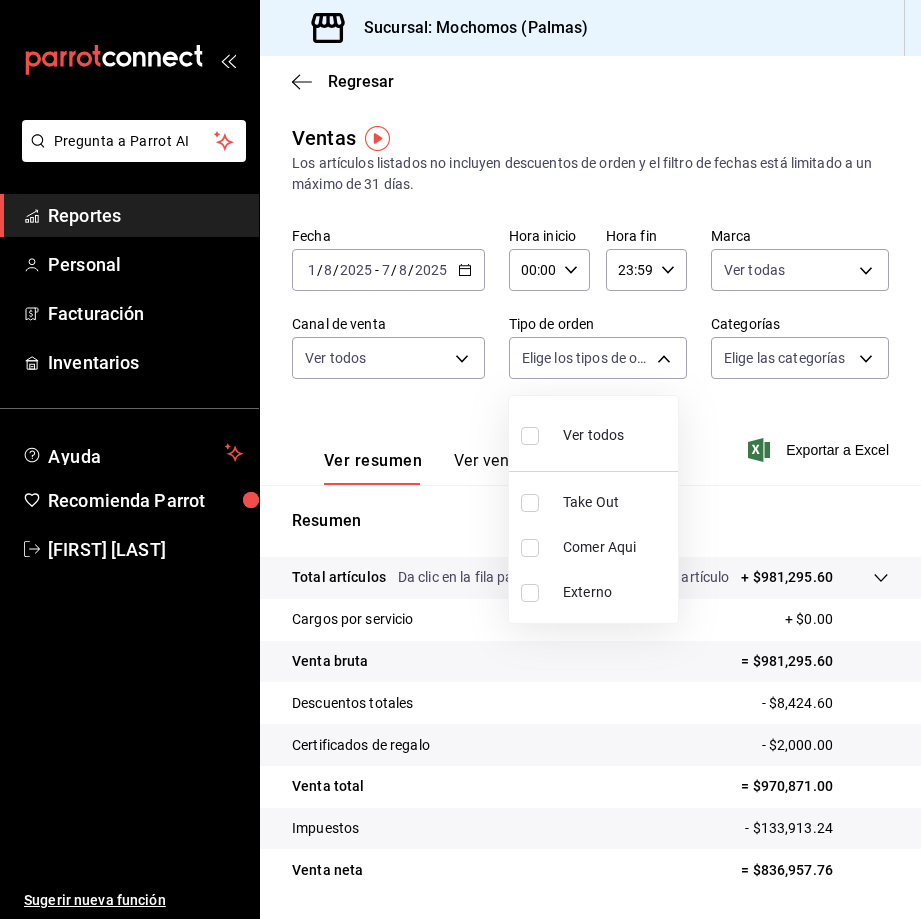 click on "Ver todos" at bounding box center [593, 435] 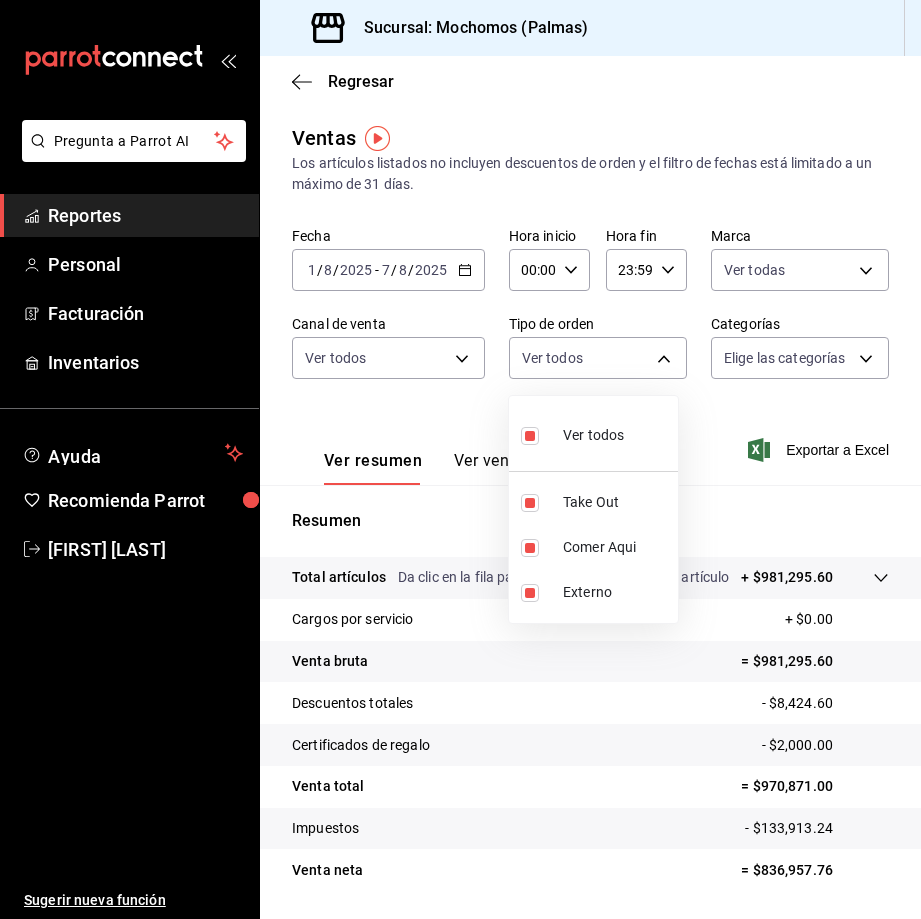 click at bounding box center (460, 459) 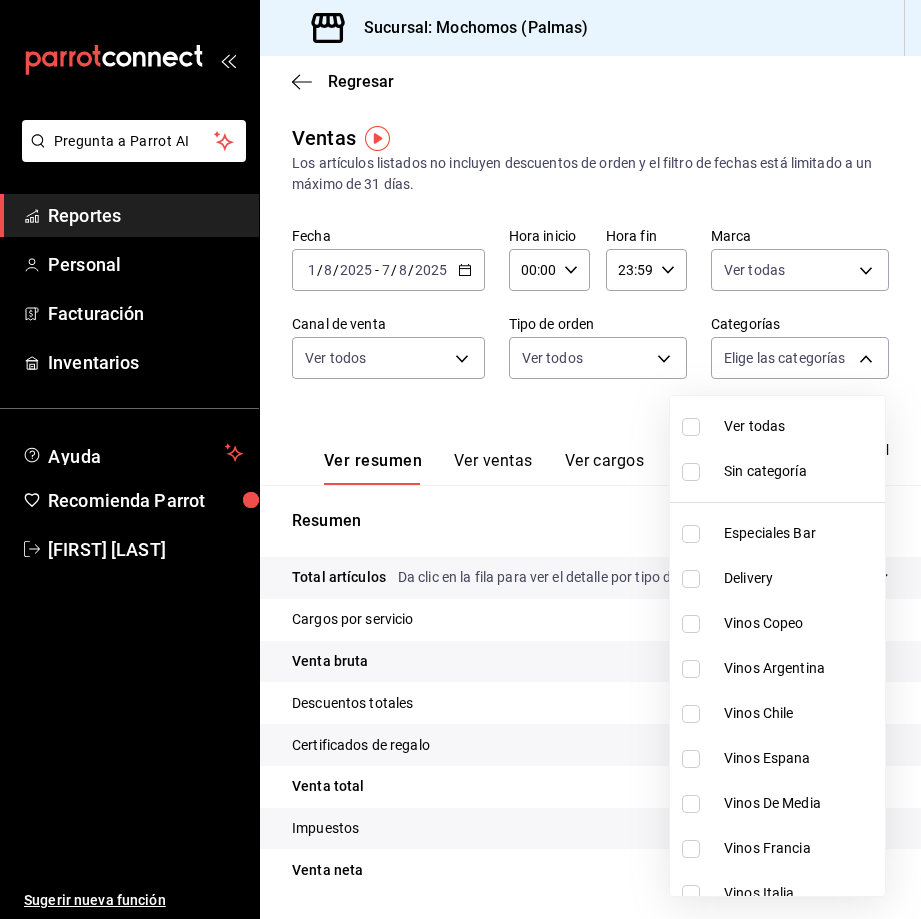 click on "Pregunta a Parrot AI Reportes   Personal   Facturación   Inventarios   Ayuda Recomienda Parrot   Antonio Hernandez   Sugerir nueva función   Sucursal: Mochomos (Palmas) Regresar Ventas Los artículos listados no incluyen descuentos de orden y el filtro de fechas está limitado a un máximo de 31 días. Fecha 2025-08-01 1 / 8 / 2025 - 2025-08-07 7 / 8 / 2025 Hora inicio 00:00 Hora inicio Hora fin 23:59 Hora fin Marca Ver todas 70f98016-ab90-4f26-81e6-ab4884d8d8a0 Canal de venta Ver todos PARROT,UBER_EATS,RAPPI,DIDI_FOOD,ONLINE Tipo de orden Ver todos 1406dacc-122d-474b-a961-72adf1b142d8,23052771-8e1b-43e3-b7da-1a661d939937,EXTERNAL Categorías Elige las categorías Ver resumen Ver ventas Ver cargos Exportar a Excel Resumen Total artículos Da clic en la fila para ver el detalle por tipo de artículo + $981,295.60 Cargos por servicio + $0.00 Venta bruta = $981,295.60 Descuentos totales - $8,424.60 Certificados de regalo - $2,000.00 Venta total = $970,871.00 Impuestos - $133,913.24 Venta neta = $836,957.76" at bounding box center (460, 459) 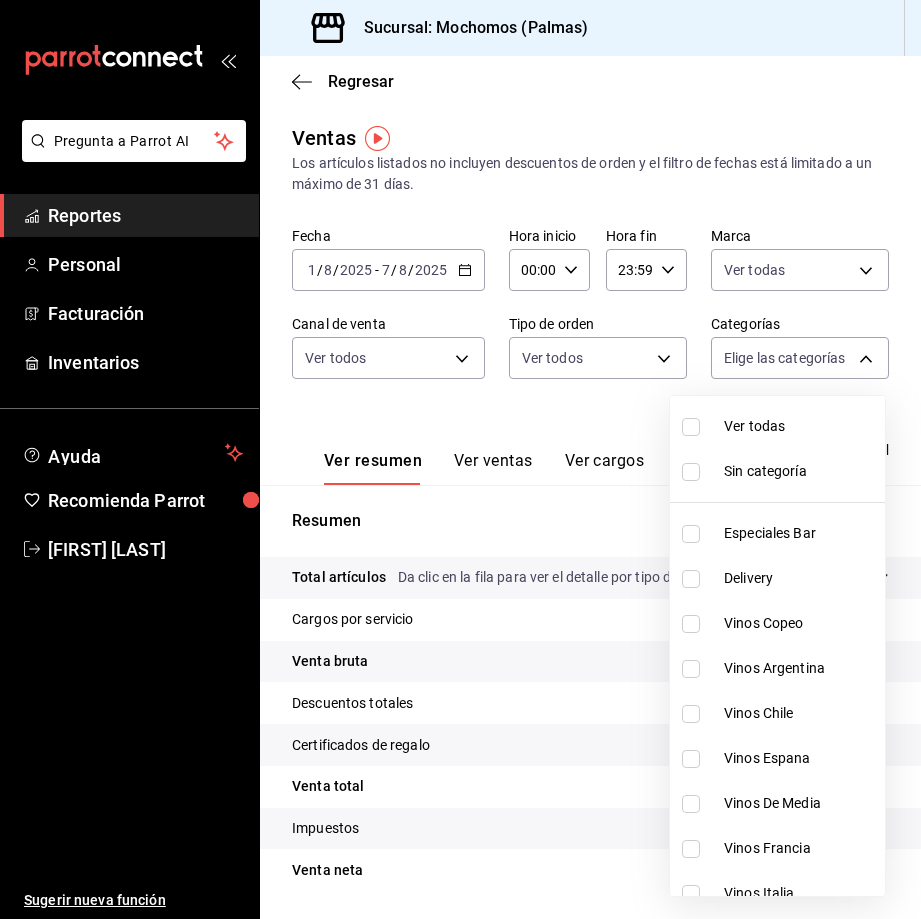 click on "Ver todas" at bounding box center (800, 426) 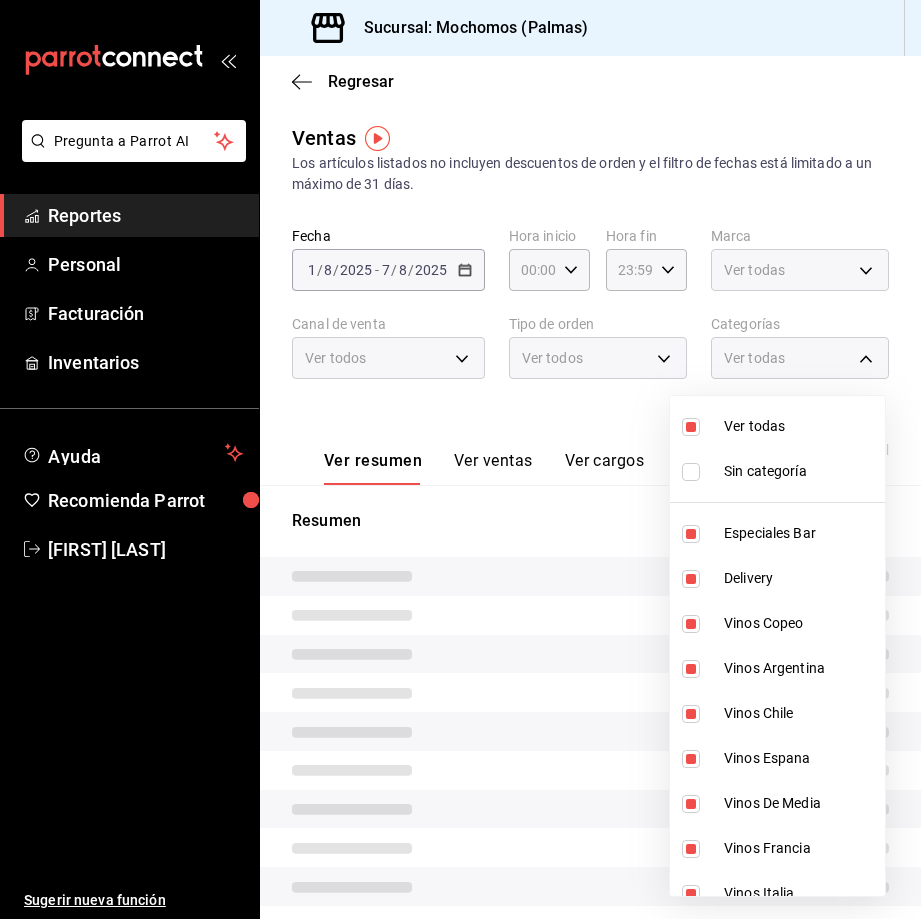 click on "Sin categoría" at bounding box center [800, 471] 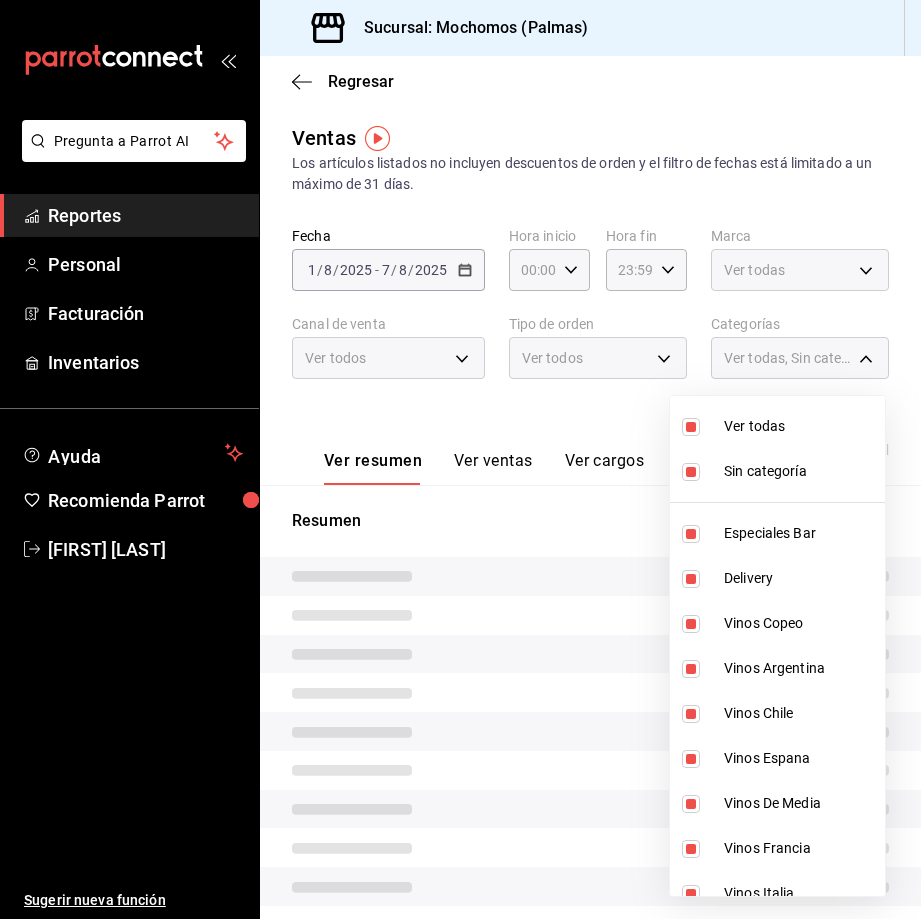 click at bounding box center [460, 459] 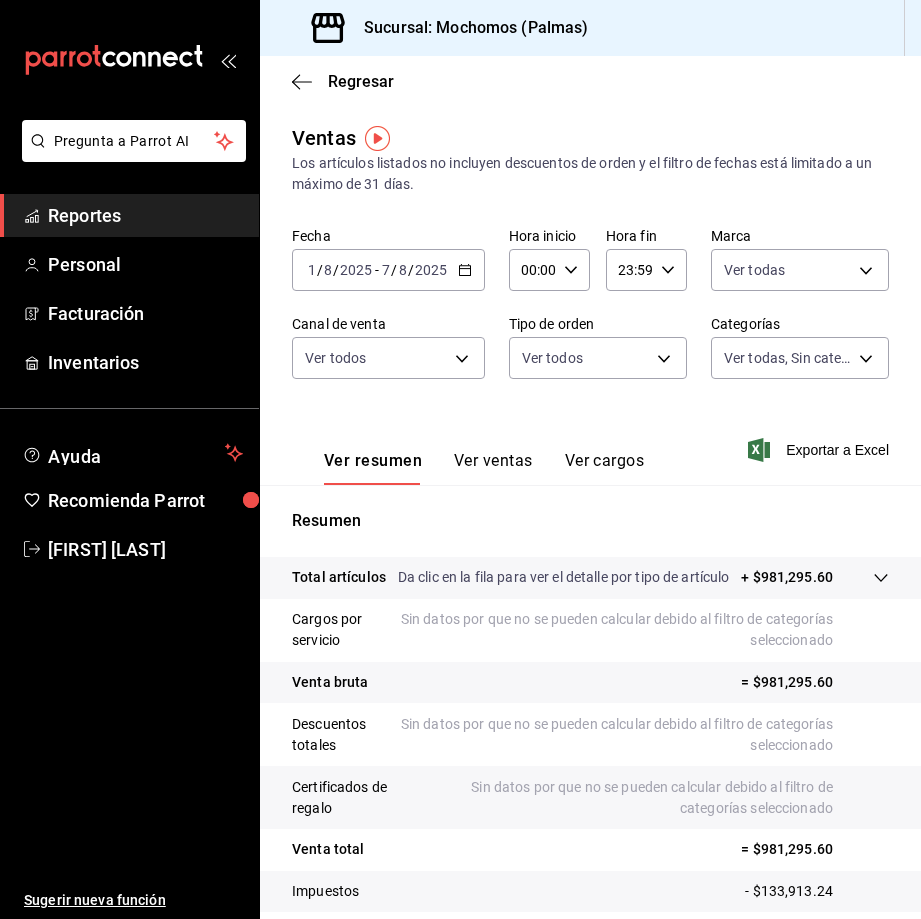 click on "Exportar a Excel" at bounding box center [820, 450] 